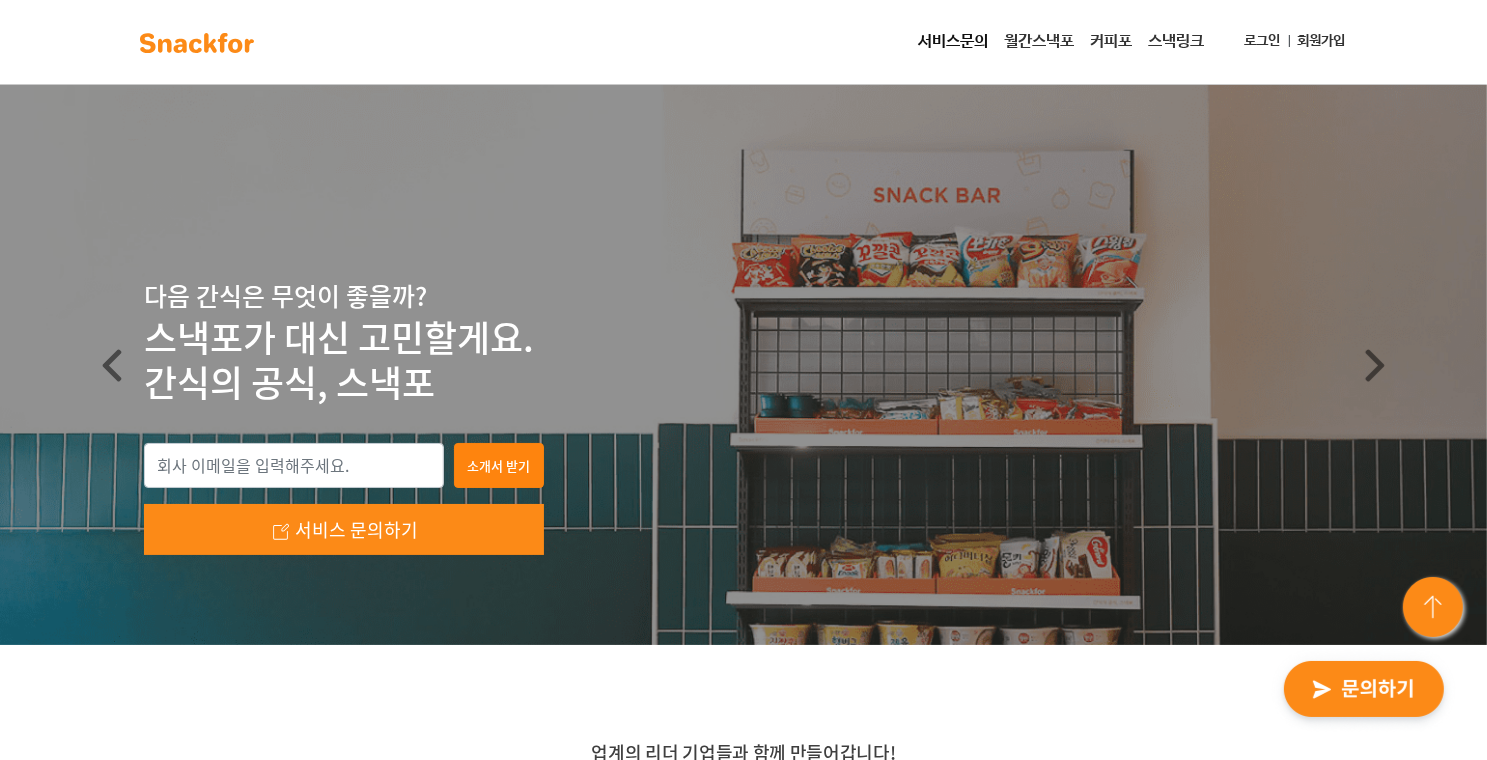 scroll, scrollTop: 0, scrollLeft: 0, axis: both 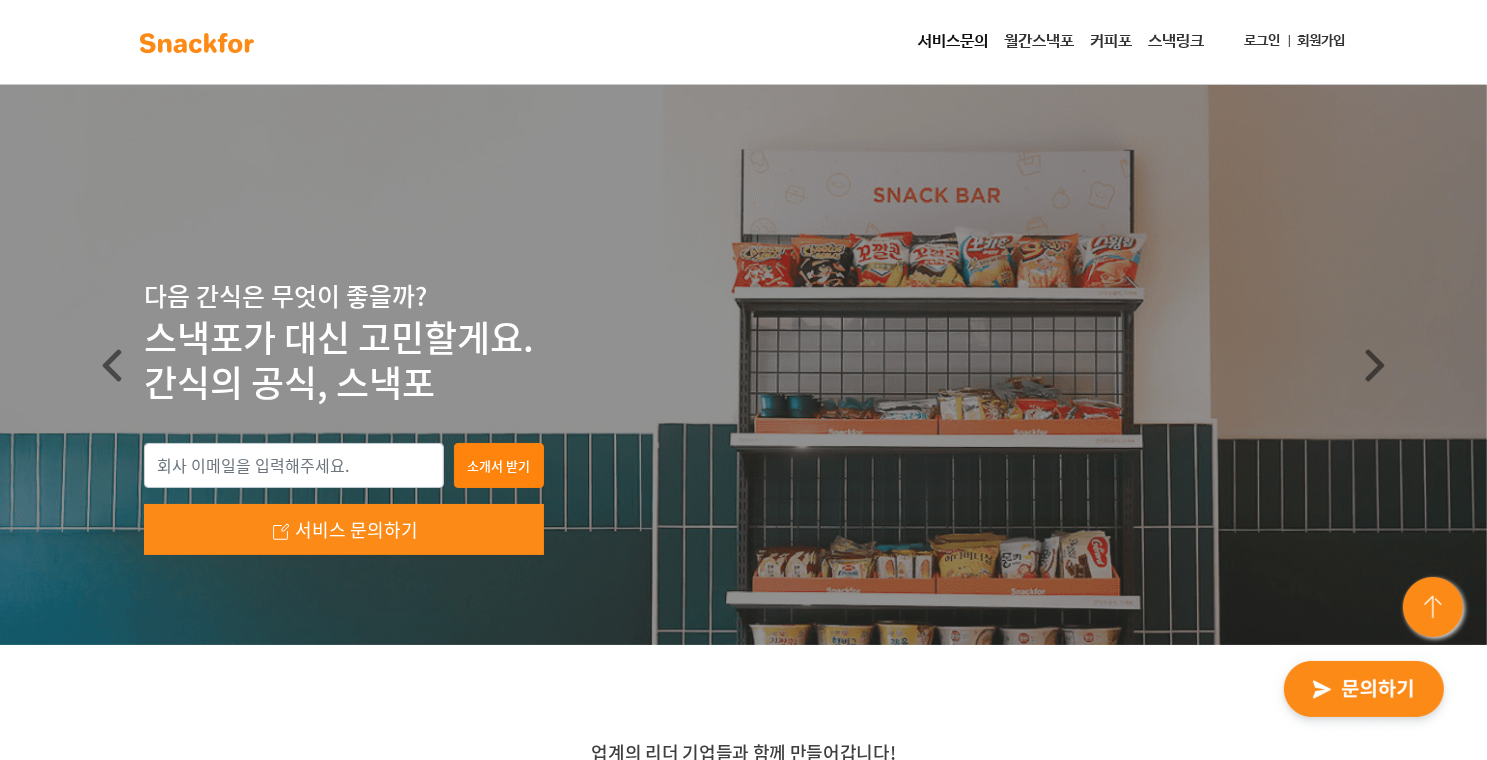 click on "로그인" at bounding box center [1263, 41] 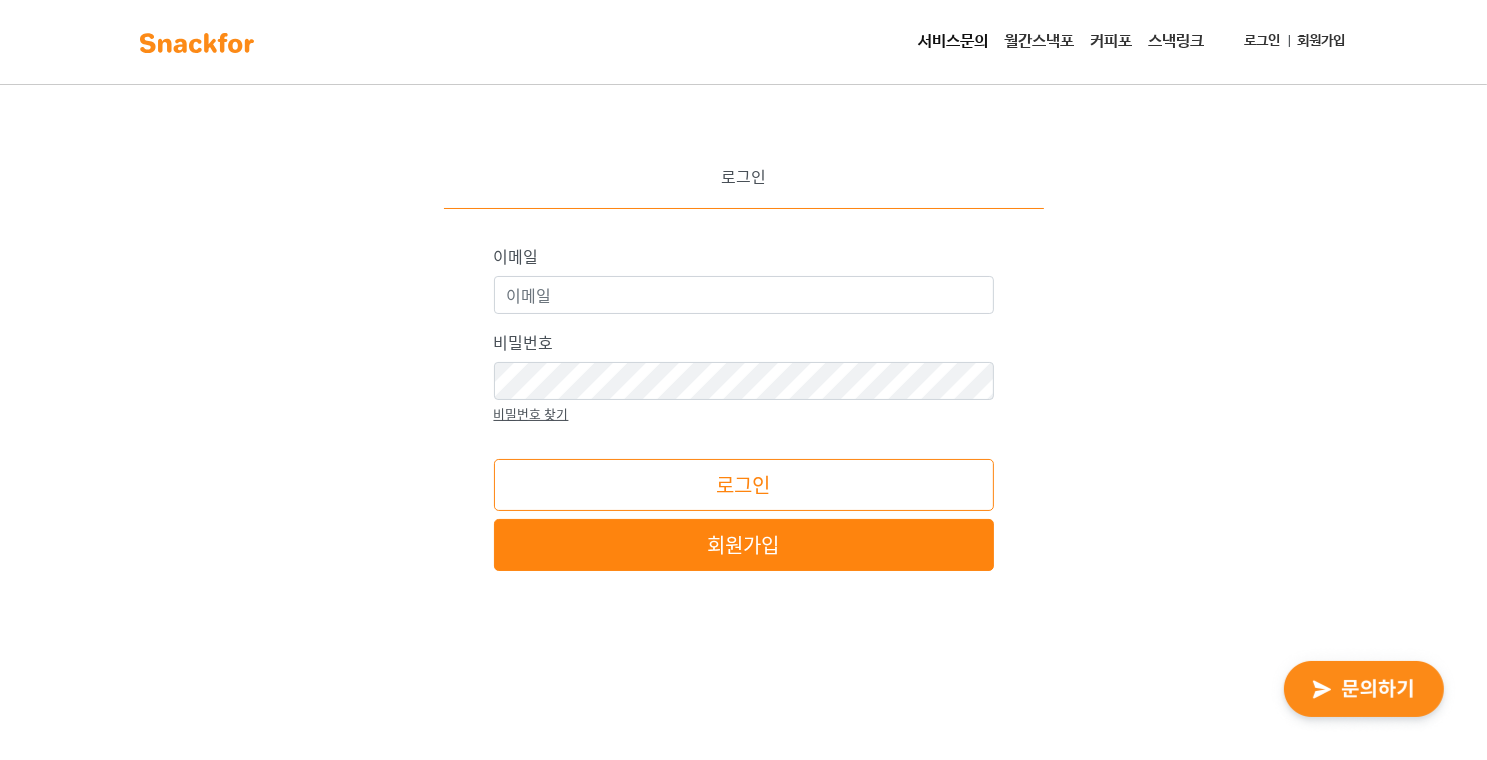 scroll, scrollTop: 0, scrollLeft: 0, axis: both 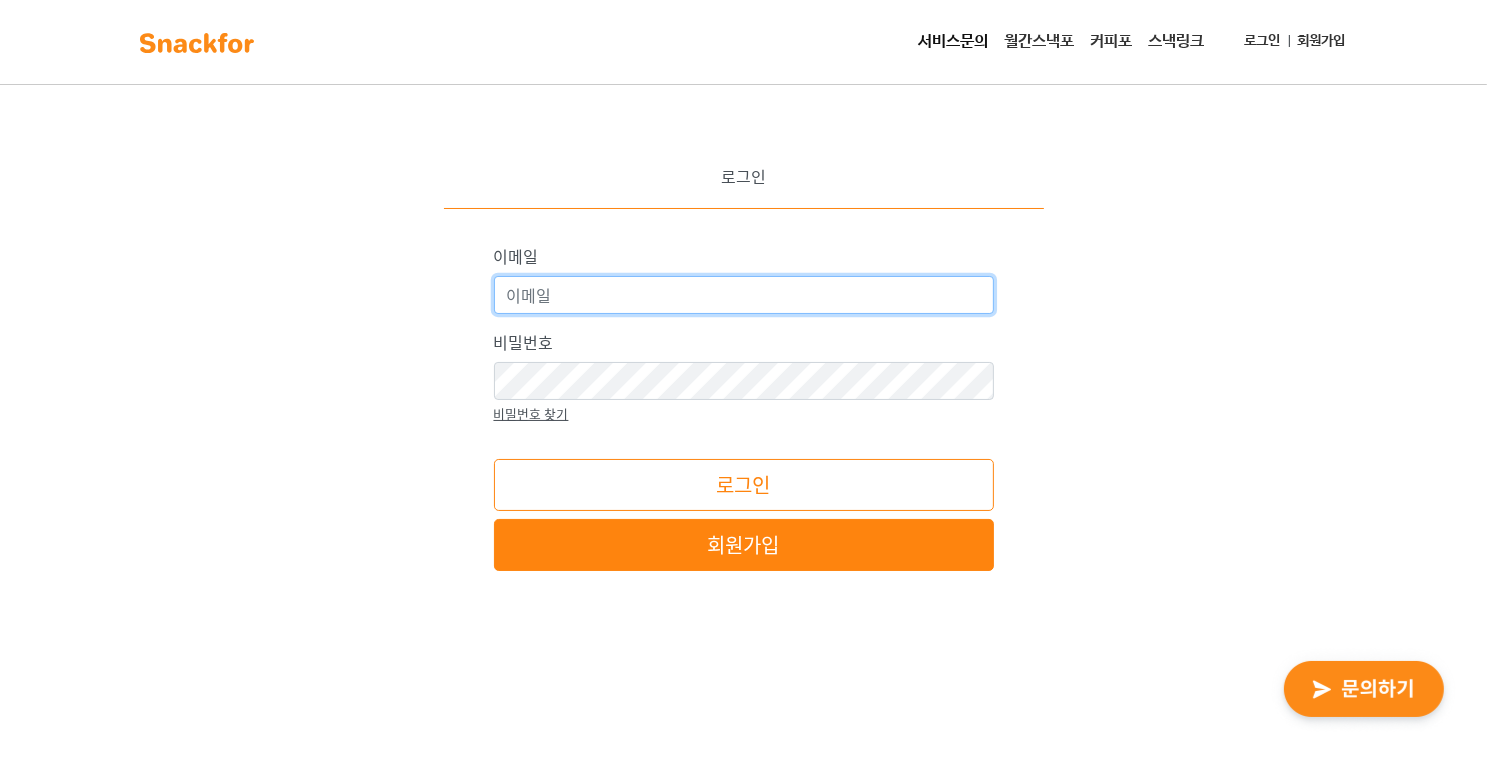 click on "이메일" at bounding box center (744, 295) 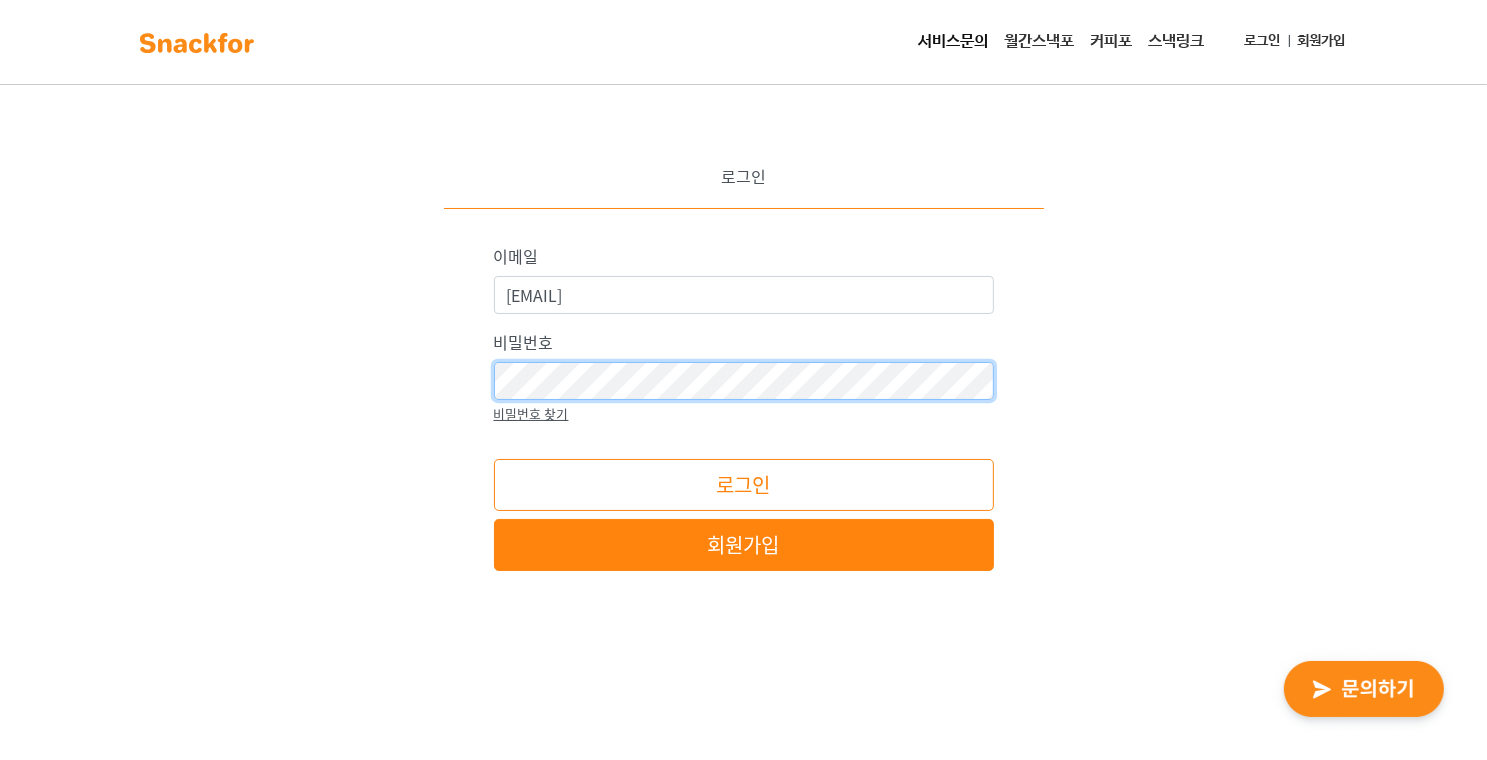 click on "로그인" at bounding box center (744, 485) 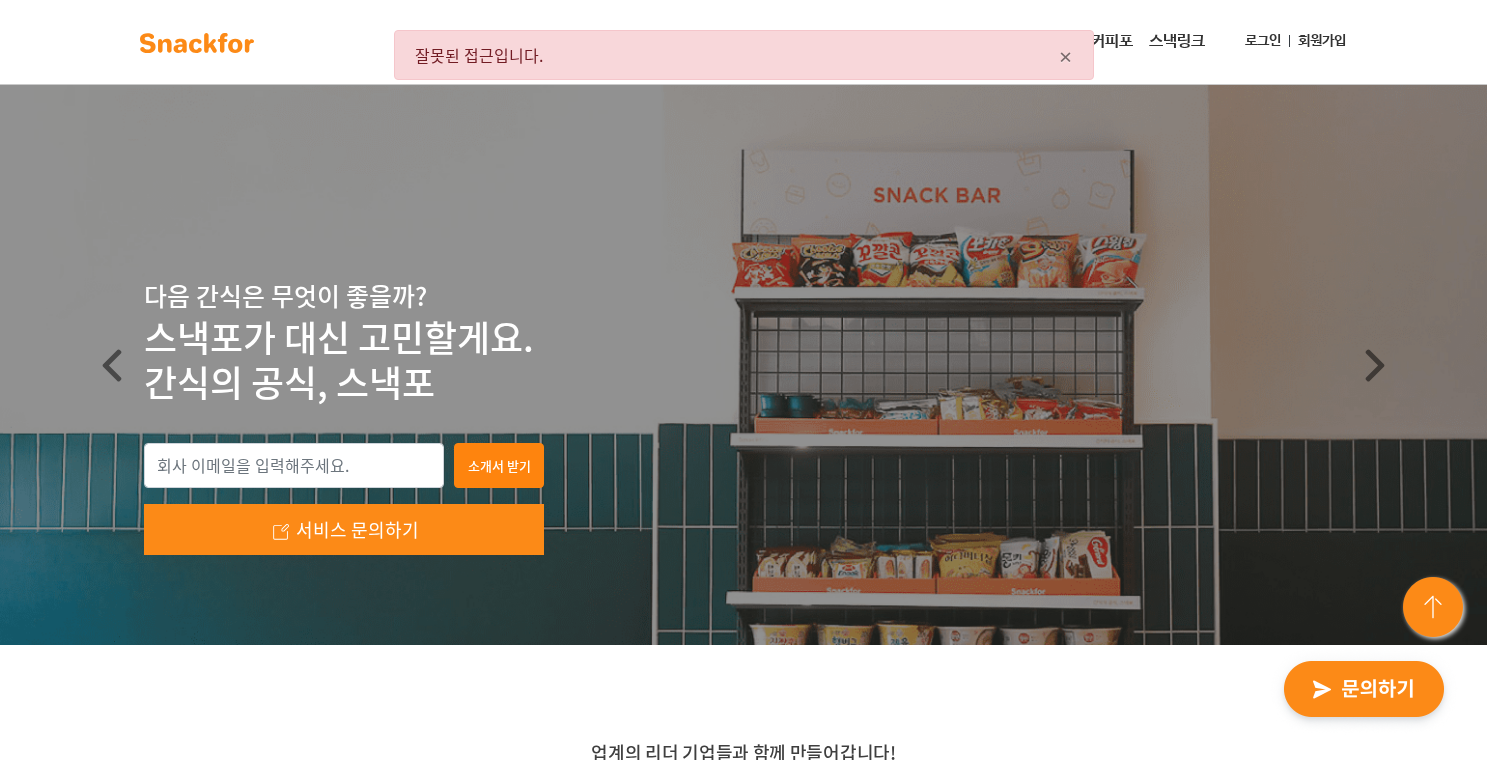 scroll, scrollTop: 0, scrollLeft: 0, axis: both 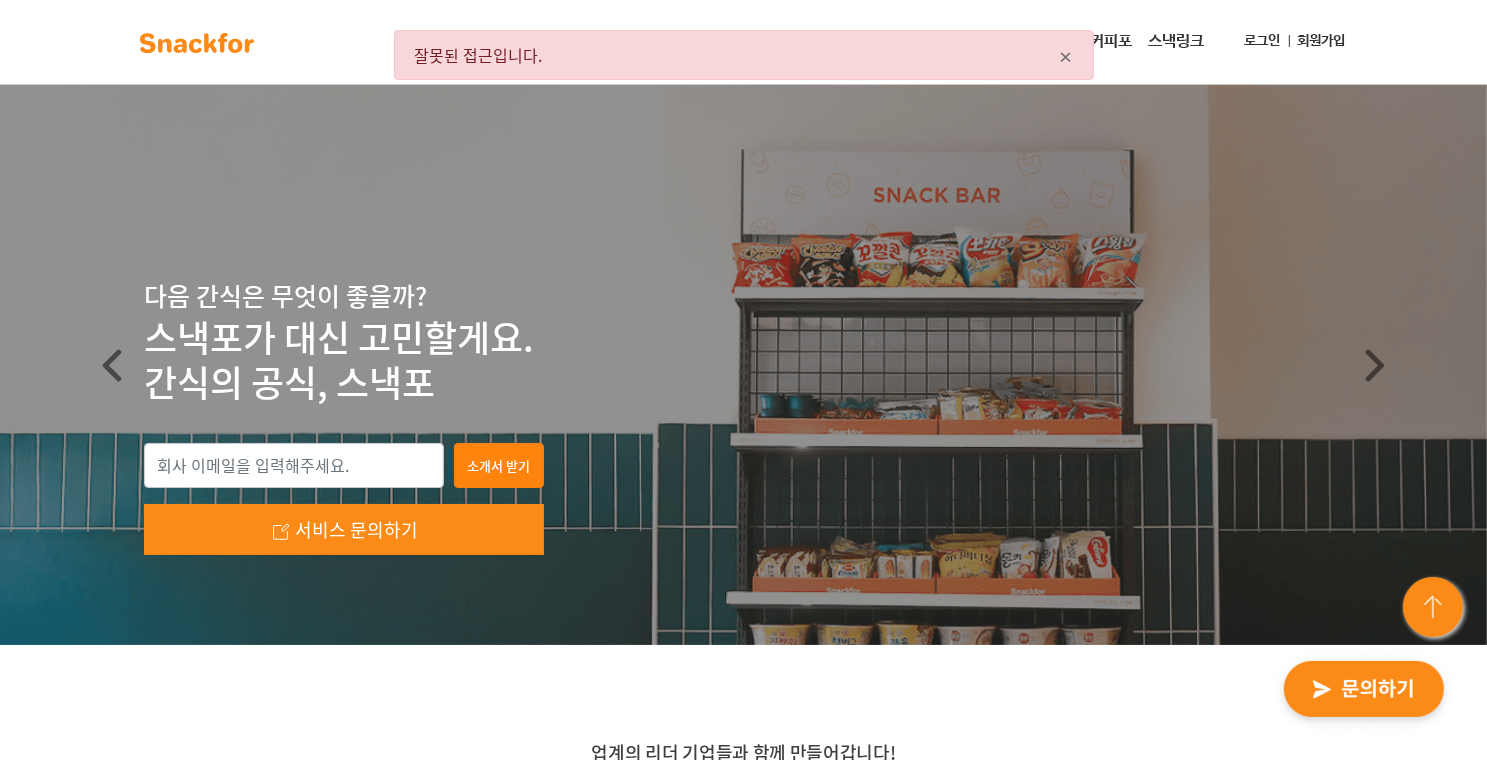 click on "로그인" at bounding box center [1263, 41] 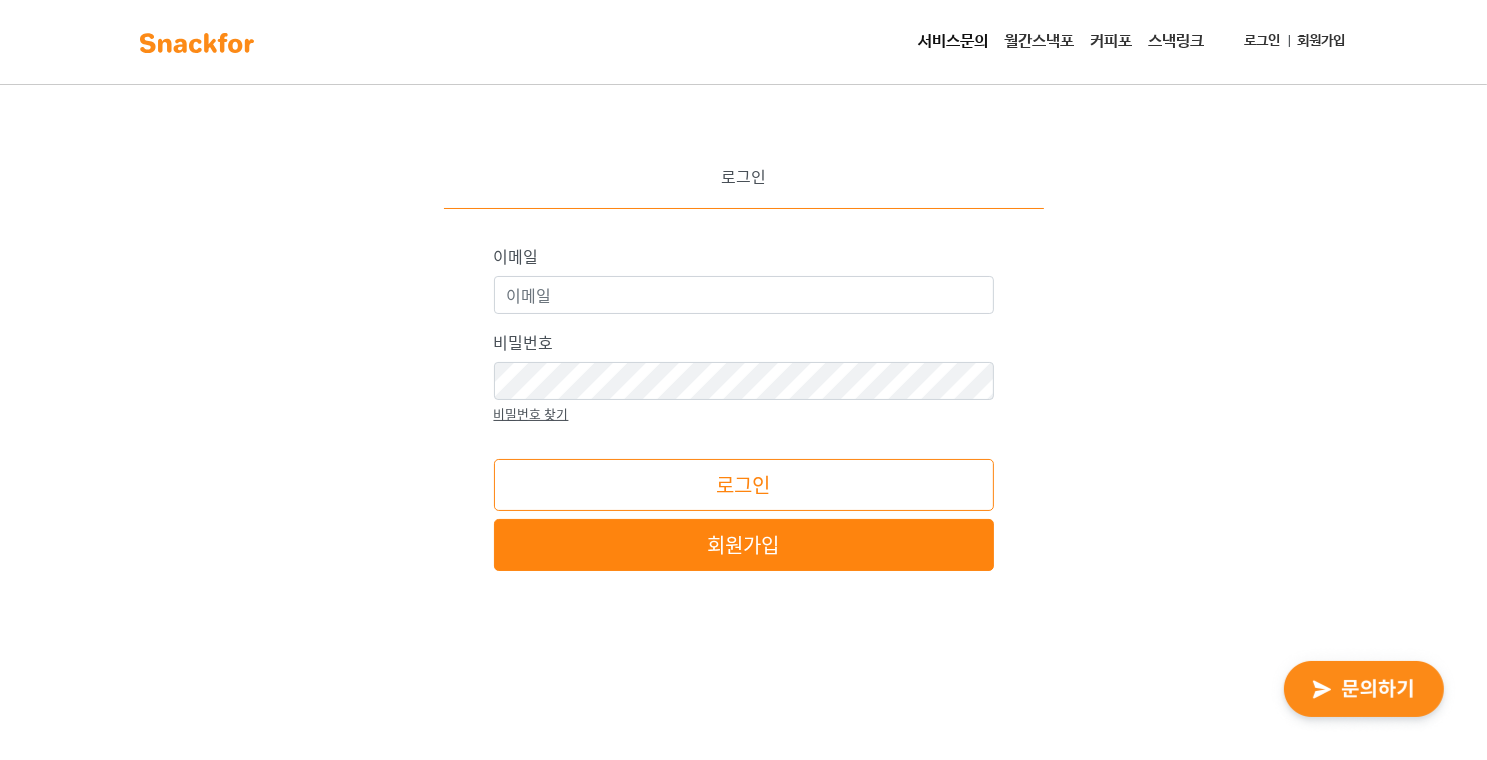 scroll, scrollTop: 0, scrollLeft: 0, axis: both 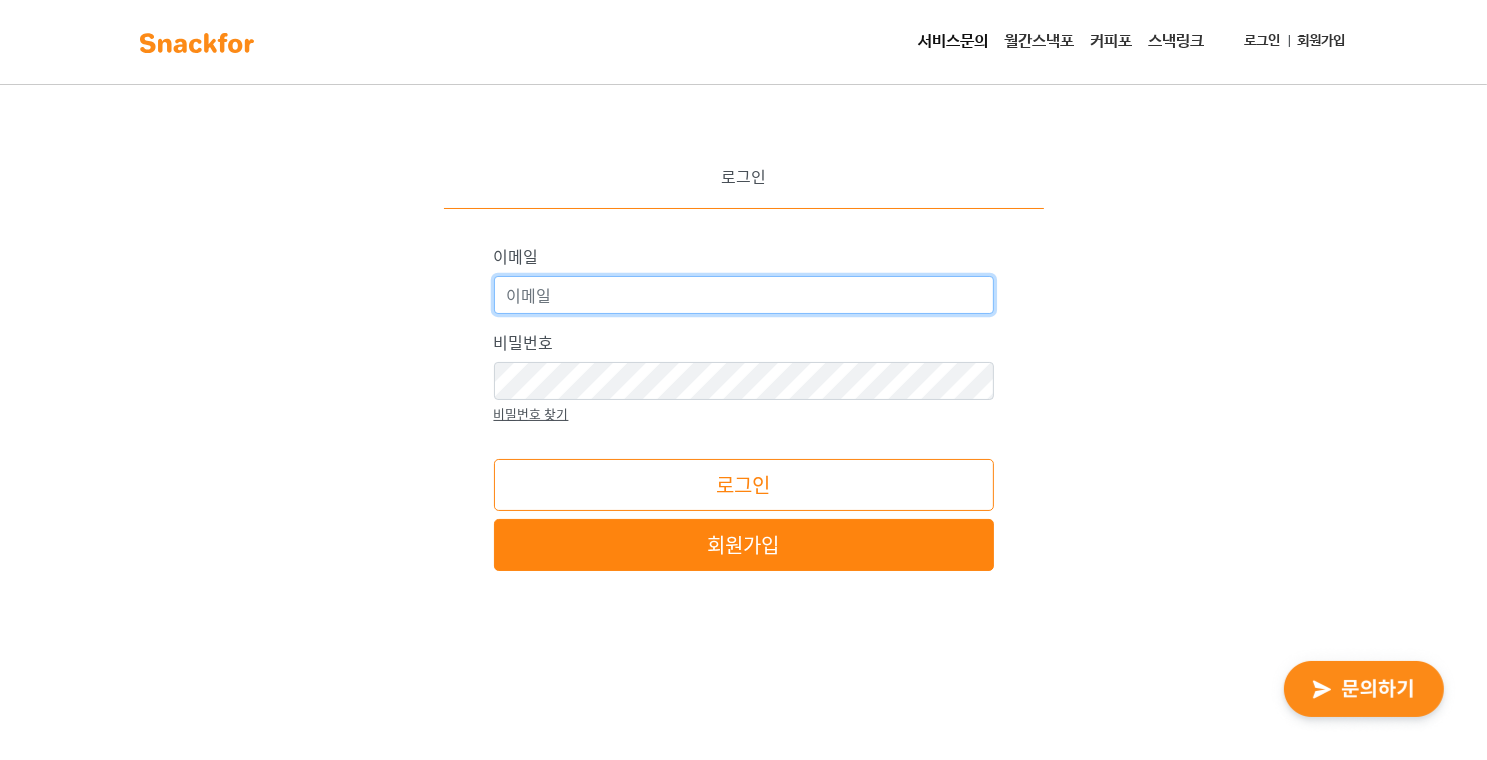 click on "이메일" at bounding box center [744, 295] 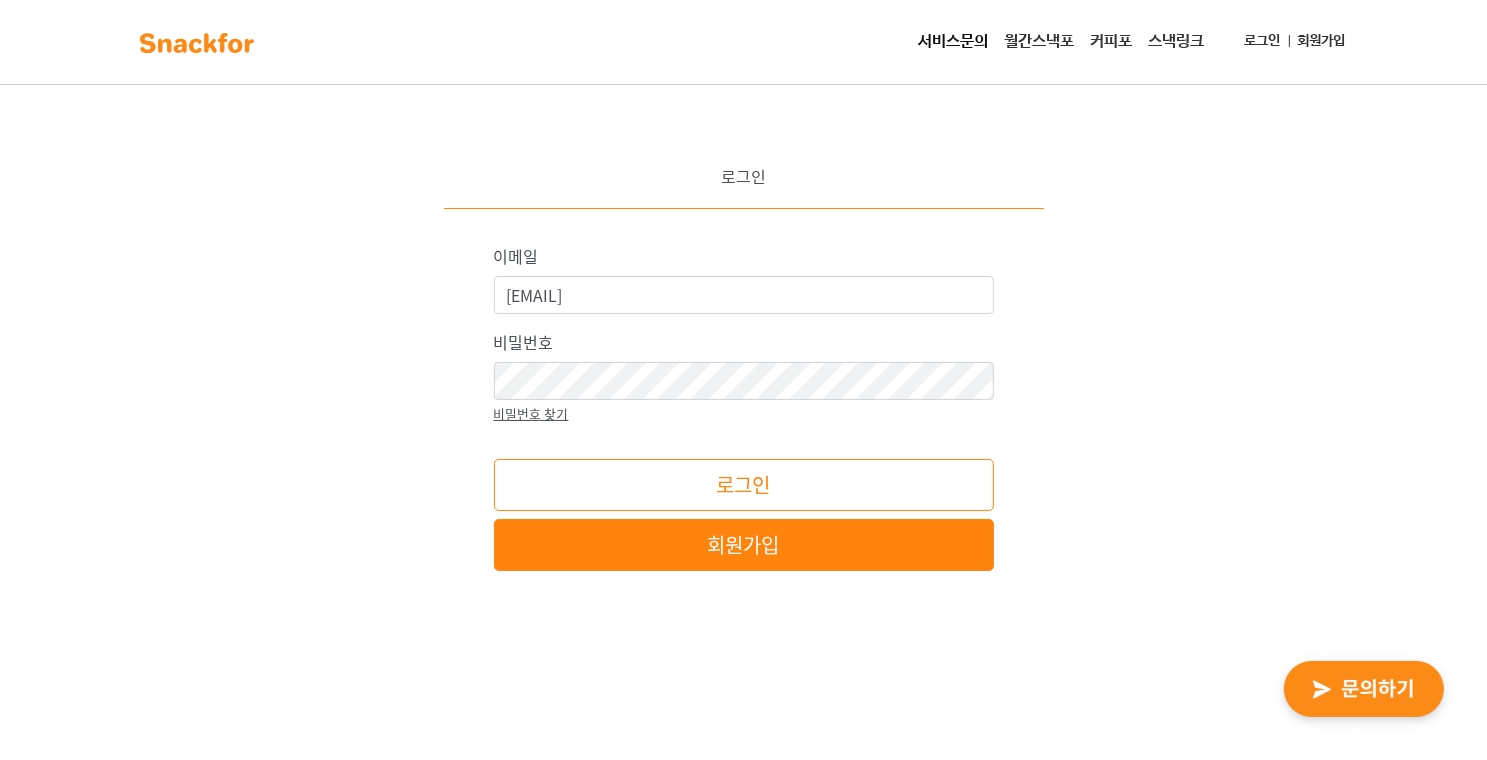 drag, startPoint x: 643, startPoint y: 309, endPoint x: 636, endPoint y: 401, distance: 92.26592 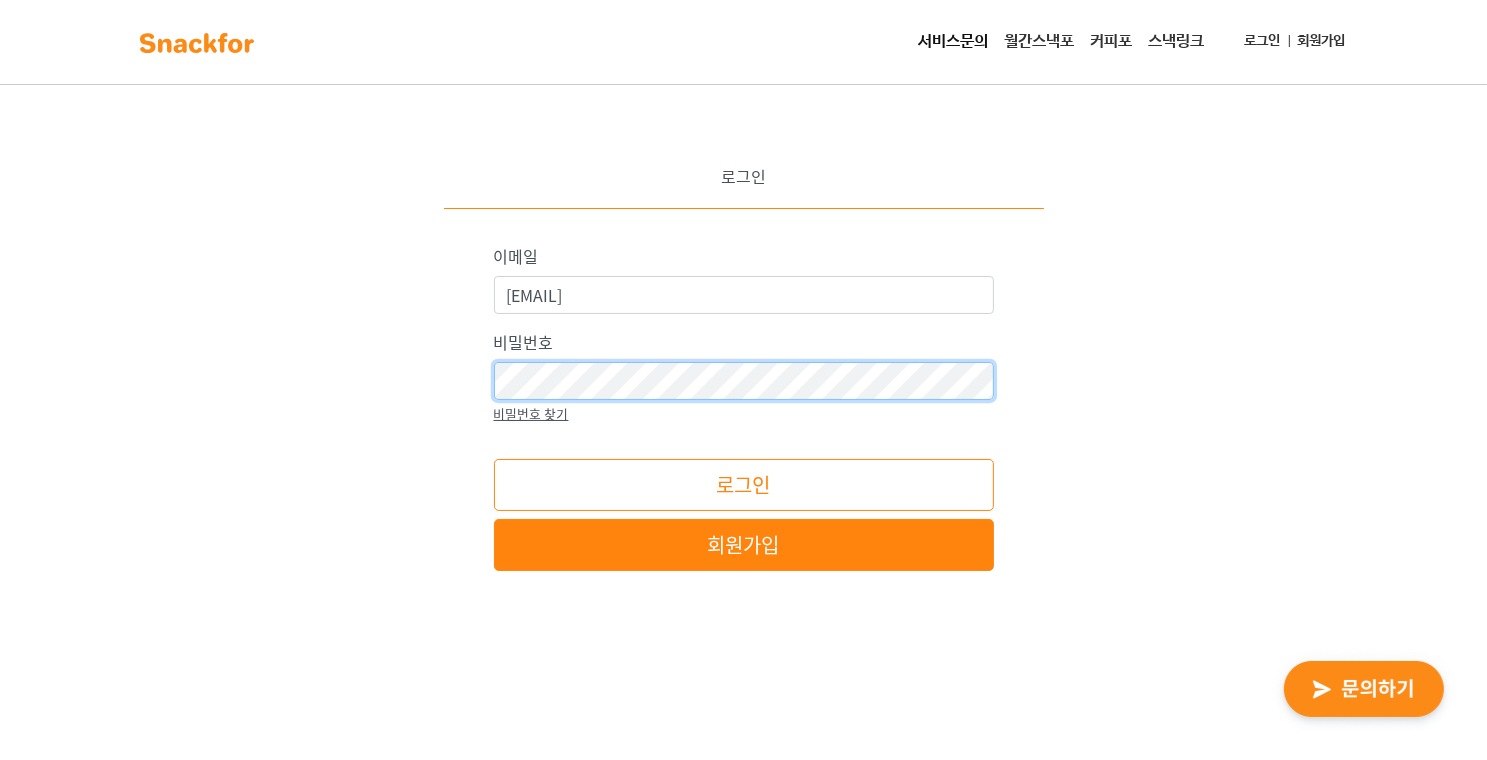 click on "로그인" at bounding box center [744, 485] 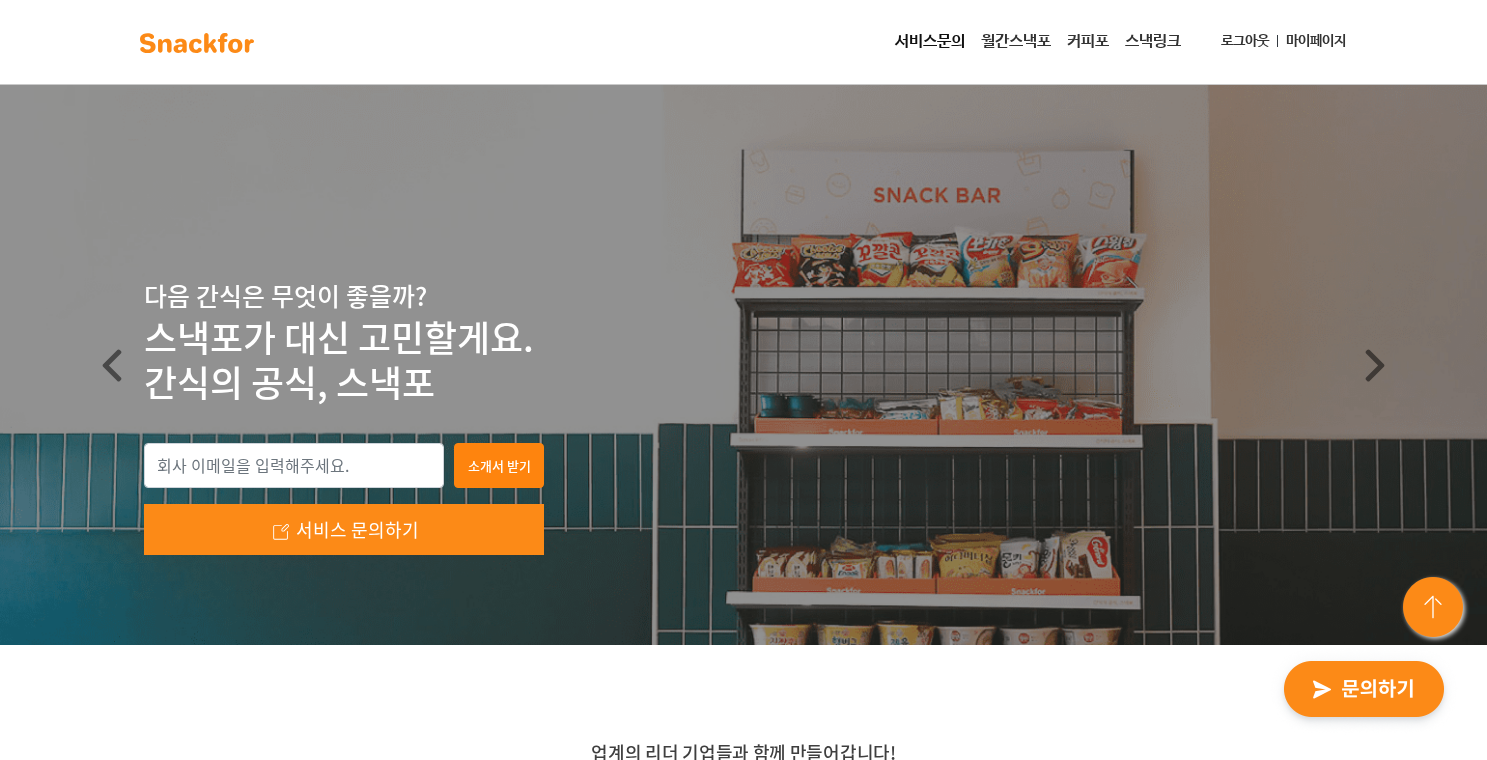 scroll, scrollTop: 0, scrollLeft: 0, axis: both 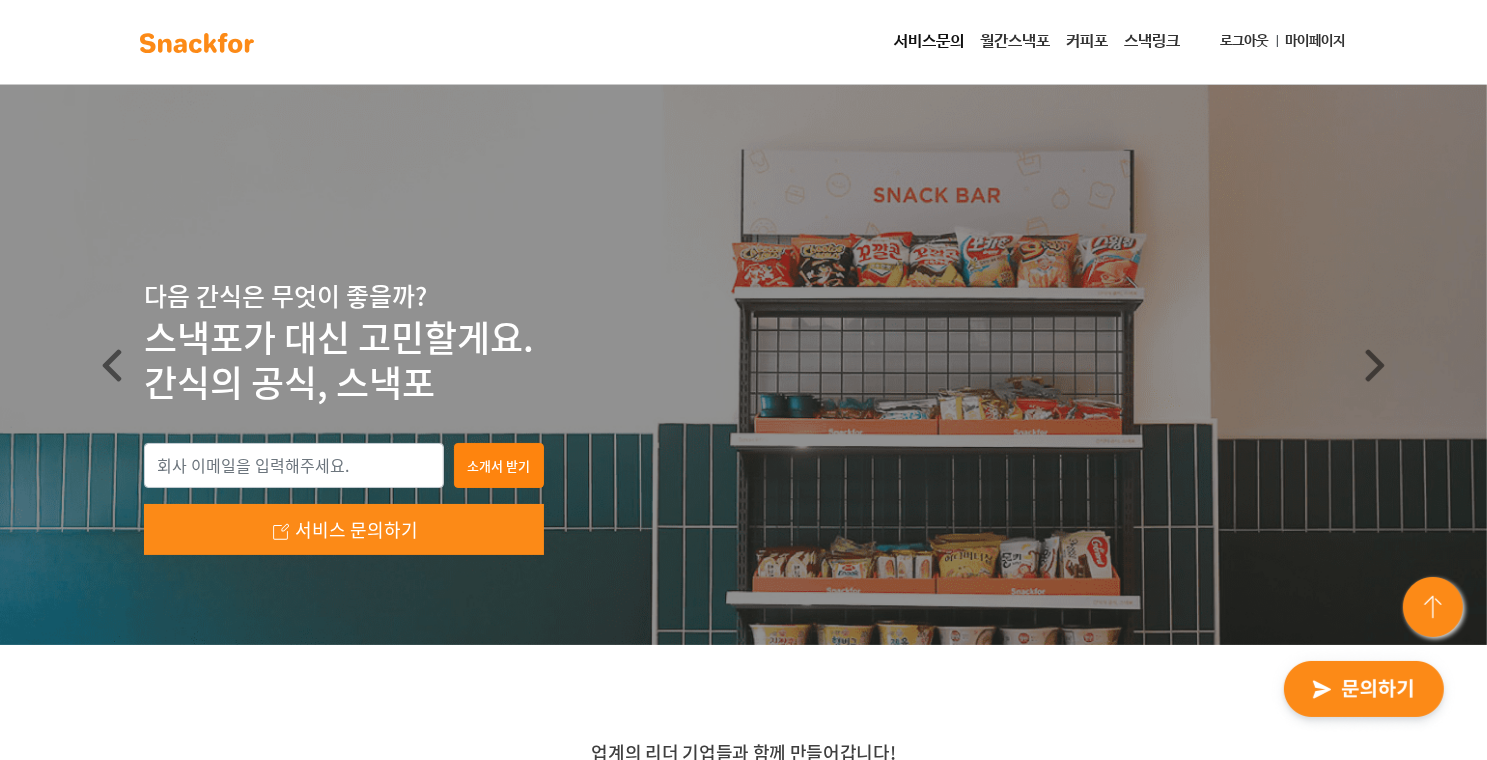 click on "마이페이지" at bounding box center (1316, 41) 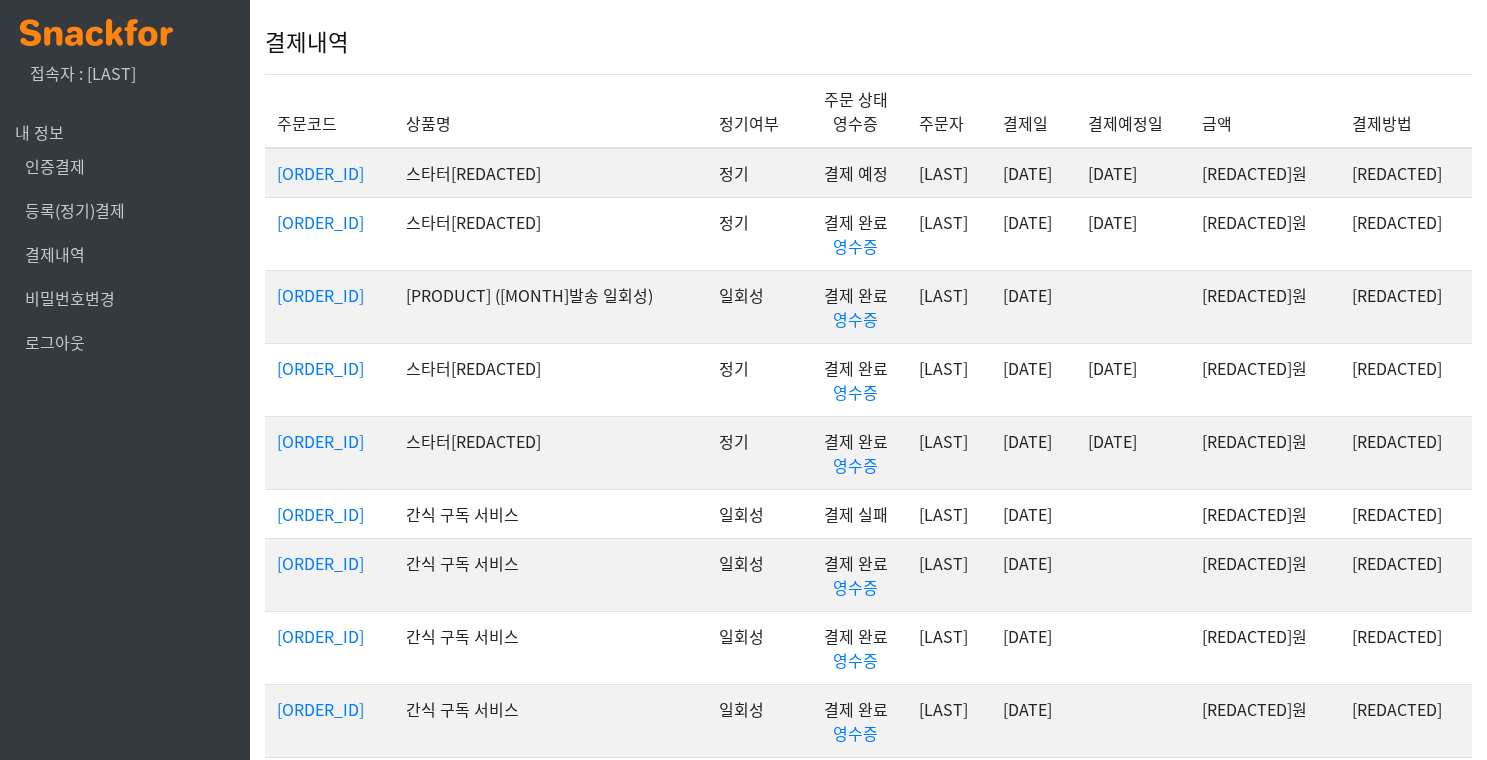scroll, scrollTop: 0, scrollLeft: 0, axis: both 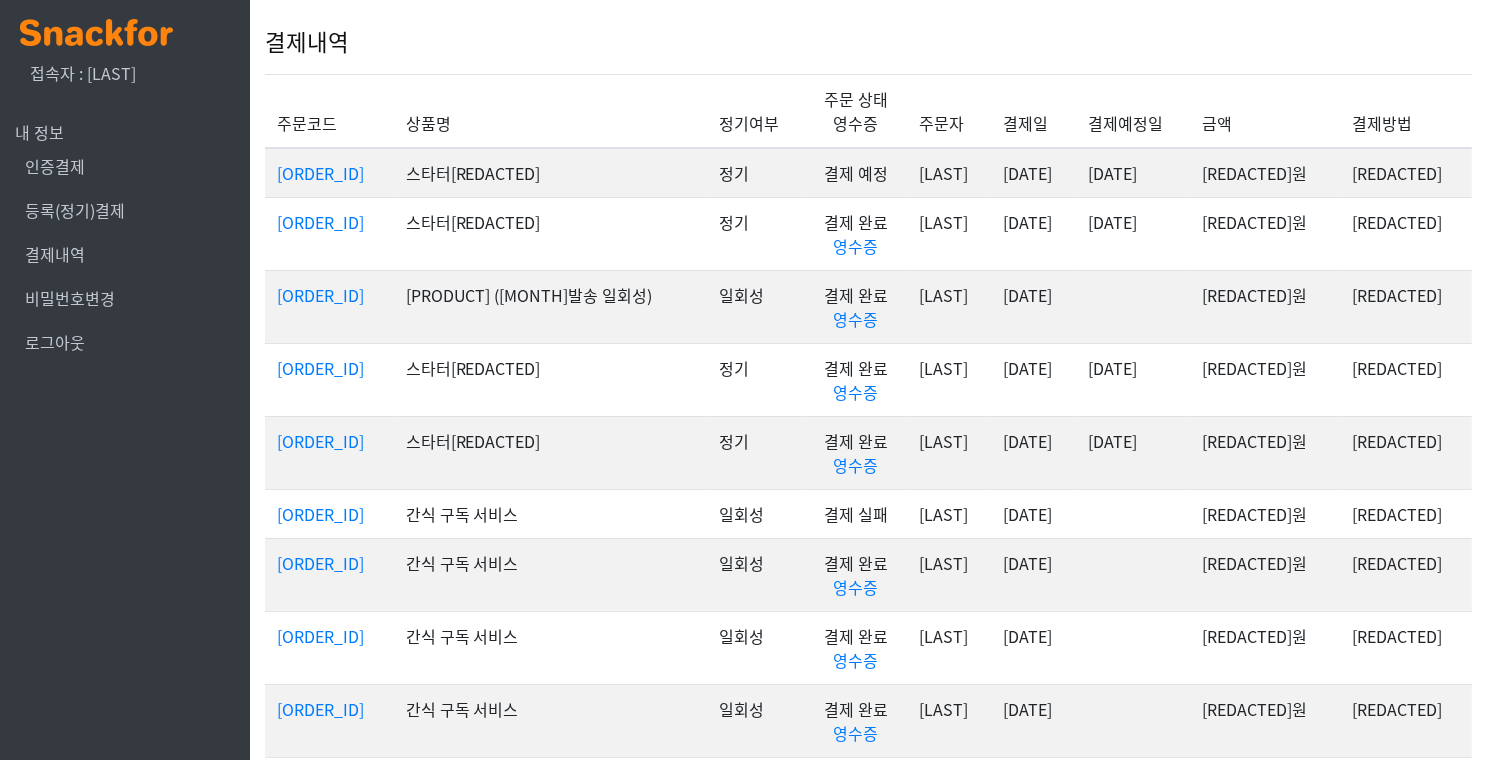 click on "결제 완료
영수증" at bounding box center (856, 173) 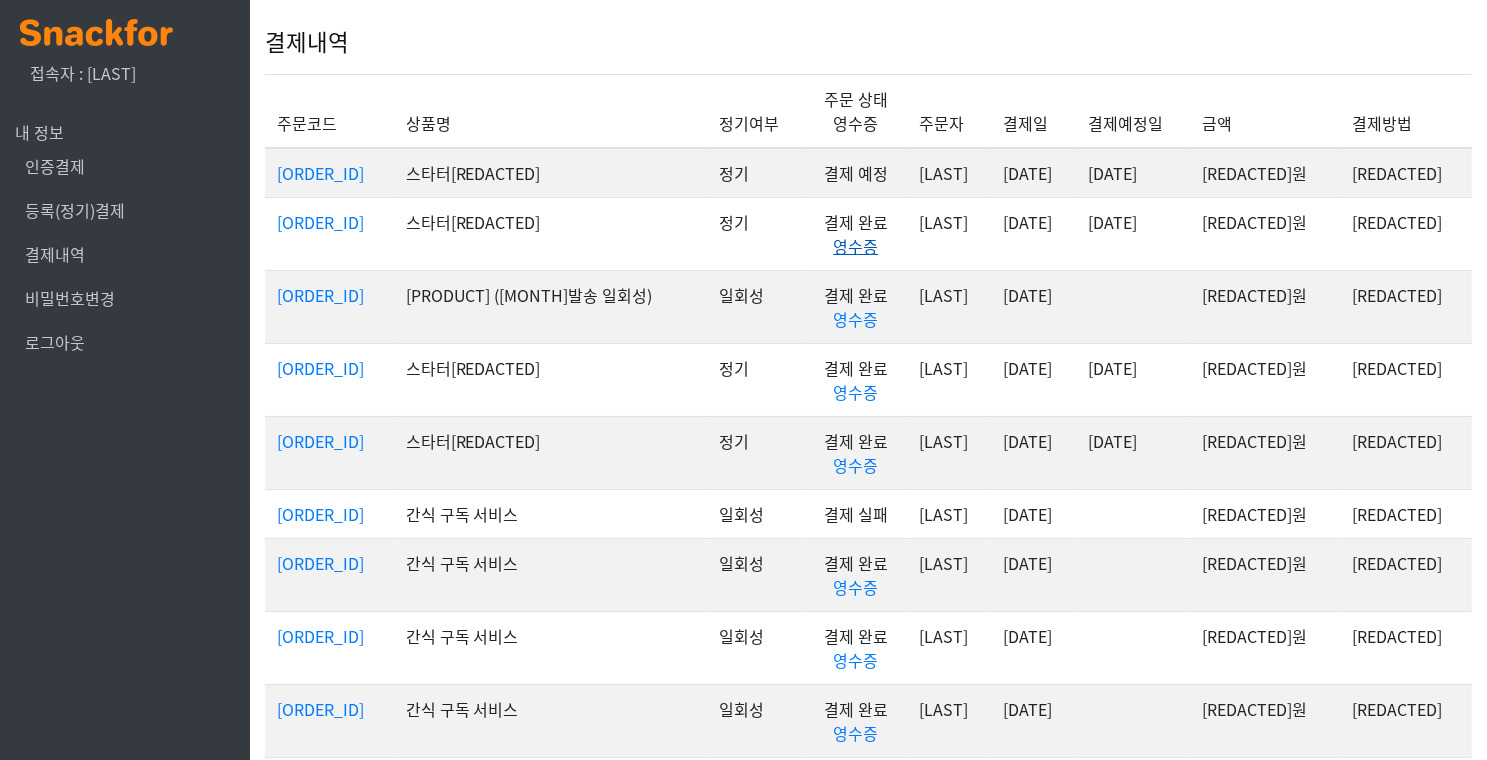 click on "영수증" at bounding box center (855, 246) 